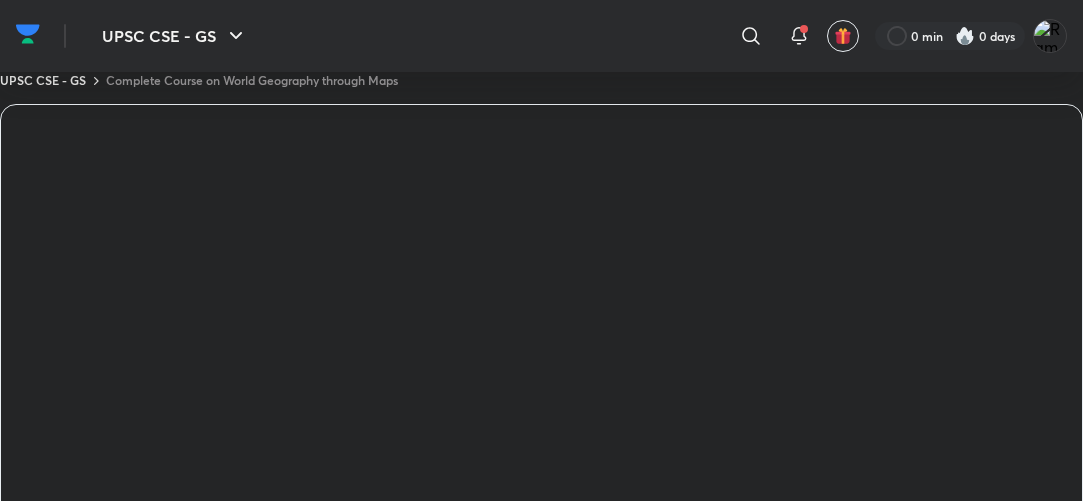 scroll, scrollTop: 0, scrollLeft: 0, axis: both 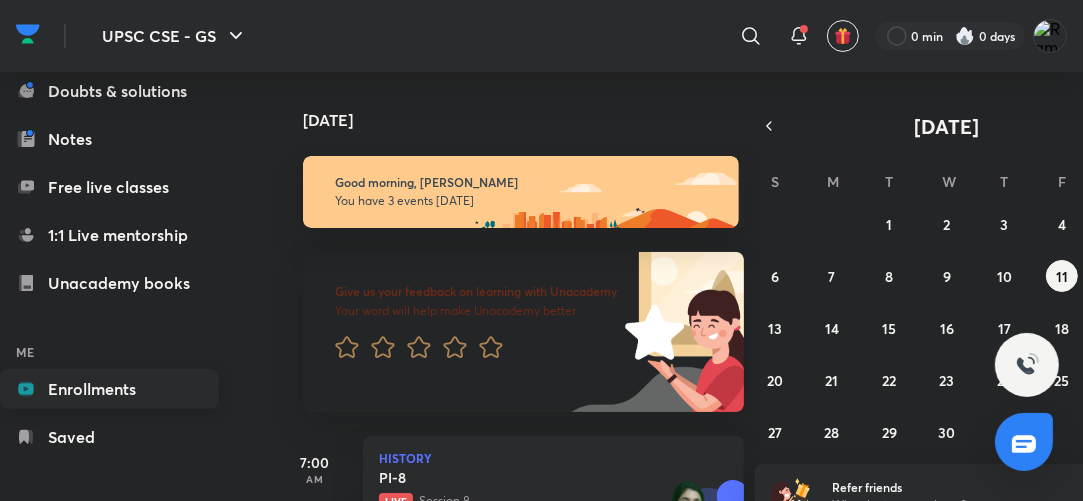 click on "Enrollments" at bounding box center (109, 389) 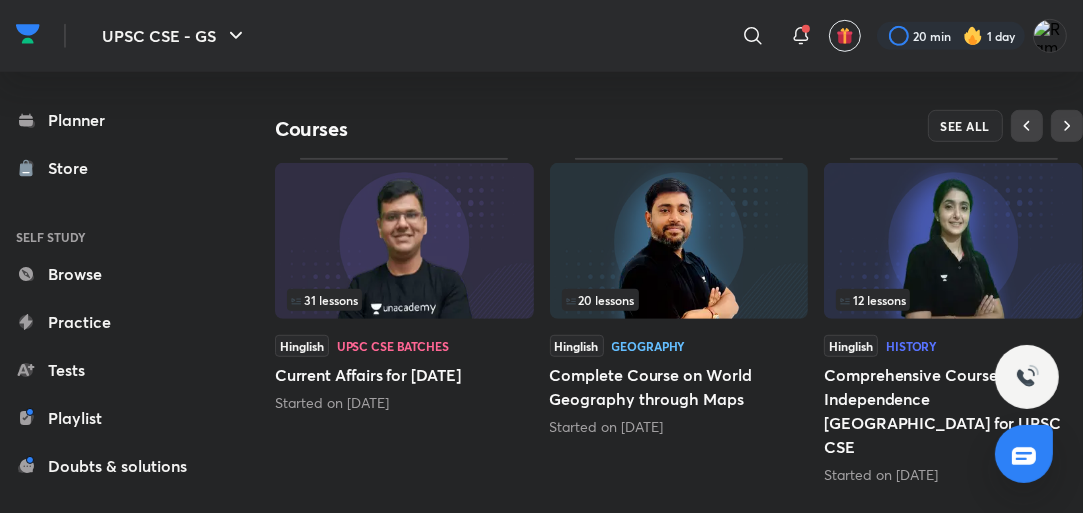 scroll, scrollTop: 845, scrollLeft: 0, axis: vertical 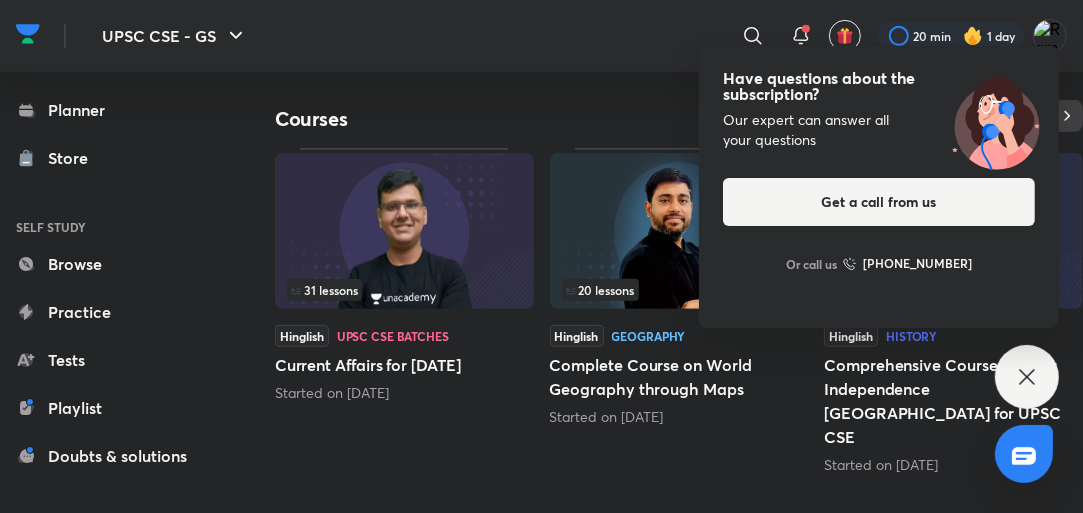 click on "Have questions about the subscription? Our expert can answer all your questions Get a call from us Or call us [PHONE_NUMBER]" at bounding box center [1027, 377] 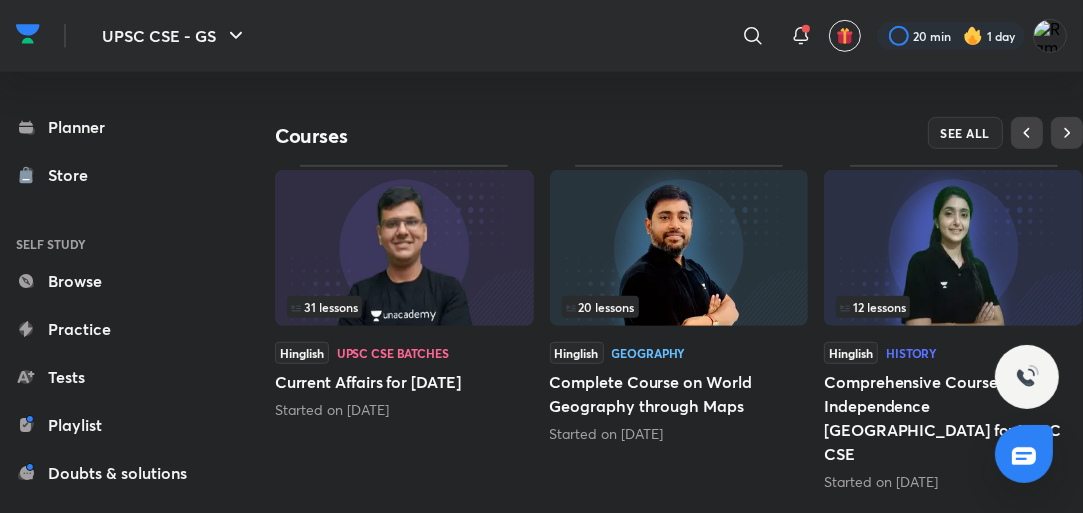 scroll, scrollTop: 845, scrollLeft: 0, axis: vertical 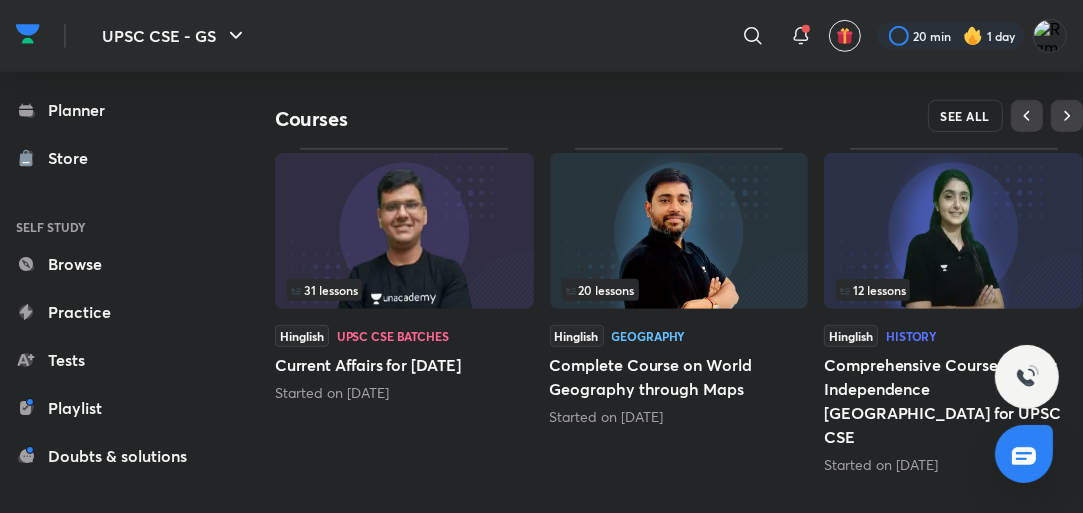 click on "SEE ALL" at bounding box center [966, 116] 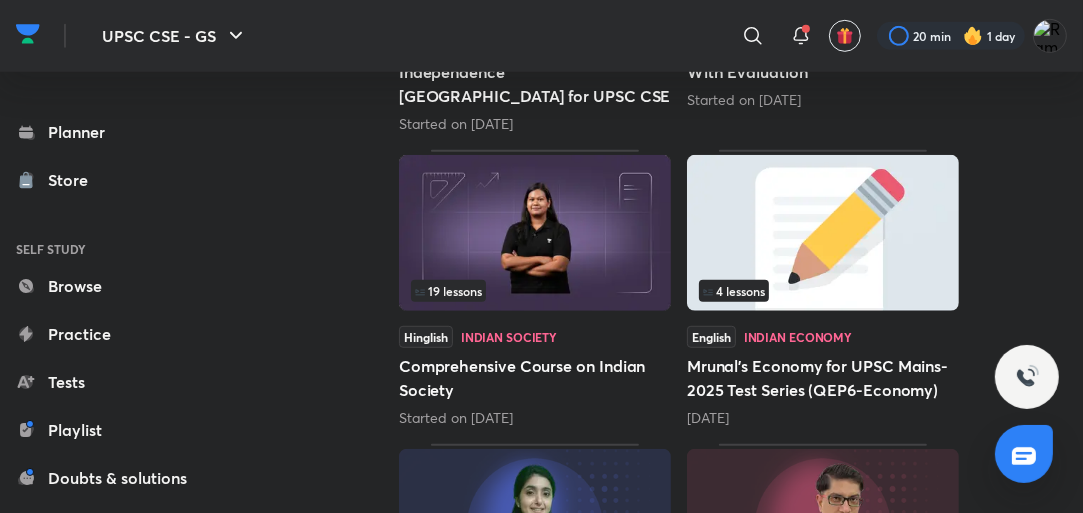 scroll, scrollTop: 0, scrollLeft: 0, axis: both 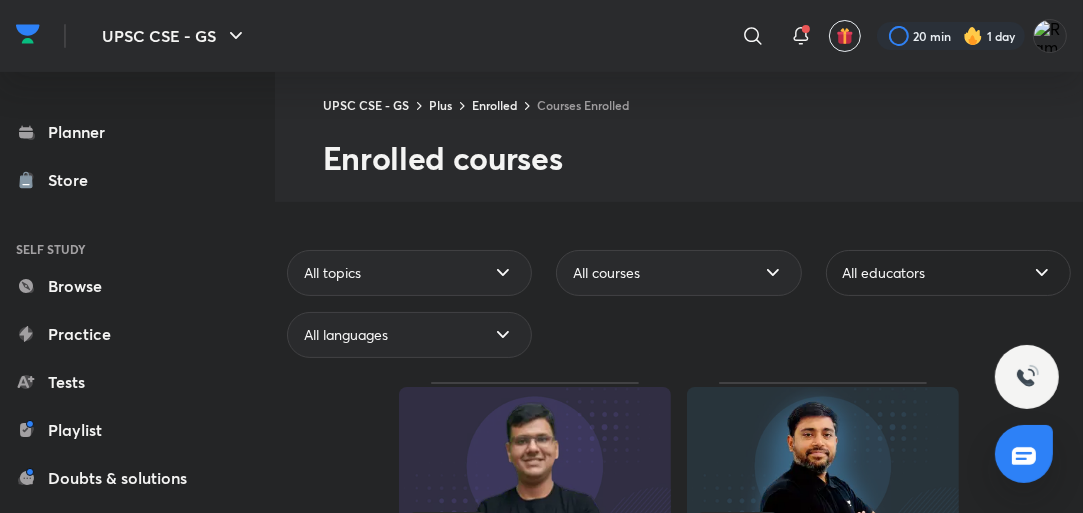 click on "All educators" at bounding box center (884, 273) 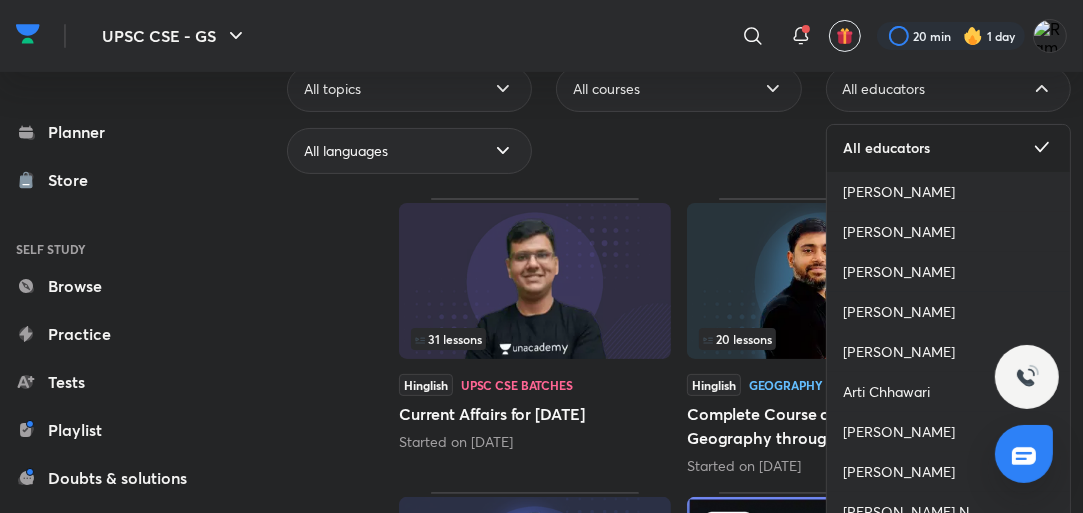 scroll, scrollTop: 216, scrollLeft: 0, axis: vertical 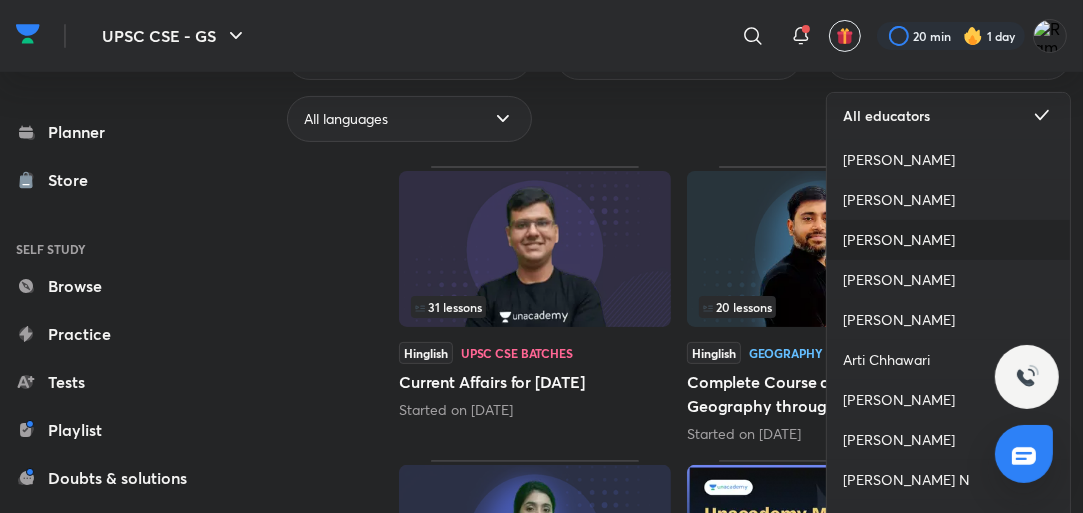 click on "[PERSON_NAME]" at bounding box center (899, 240) 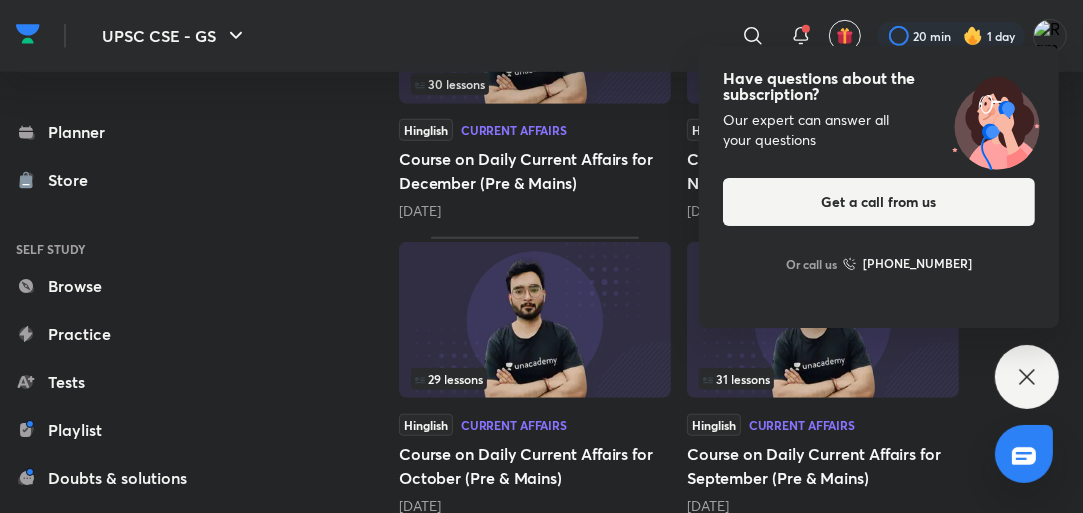 scroll, scrollTop: 1032, scrollLeft: 0, axis: vertical 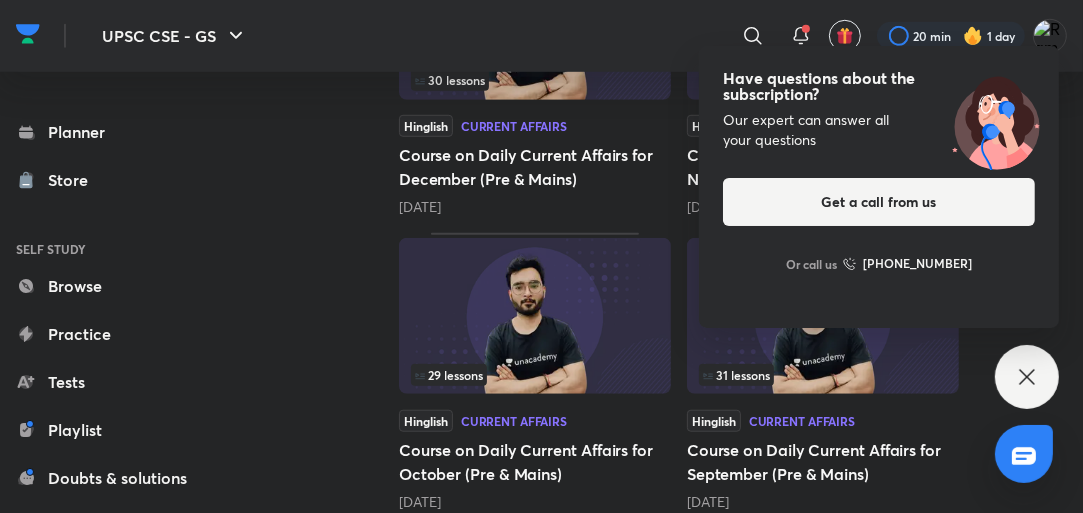 click on "Have questions about the subscription? Our expert can answer all your questions Get a call from us Or call us [PHONE_NUMBER]" at bounding box center (1027, 377) 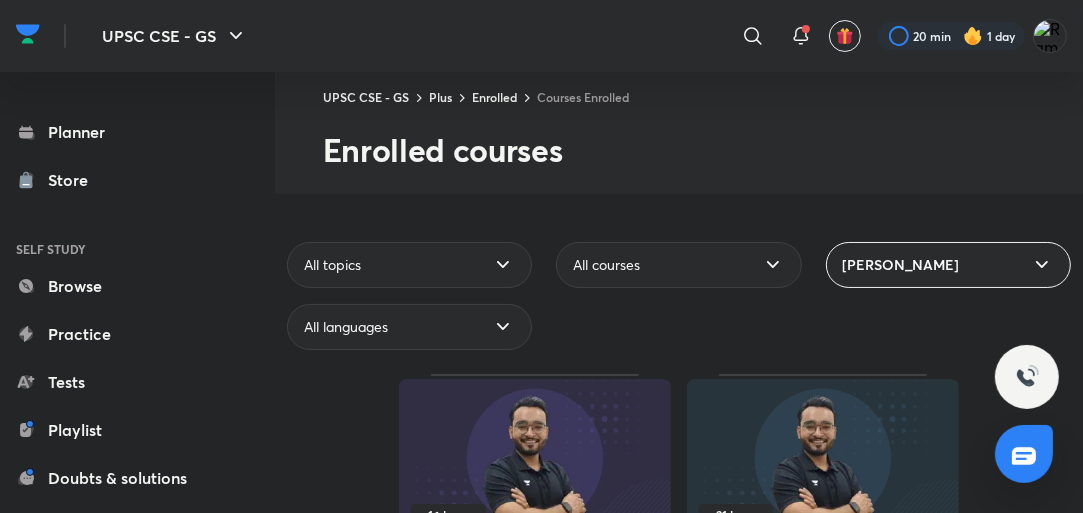 scroll, scrollTop: 0, scrollLeft: 0, axis: both 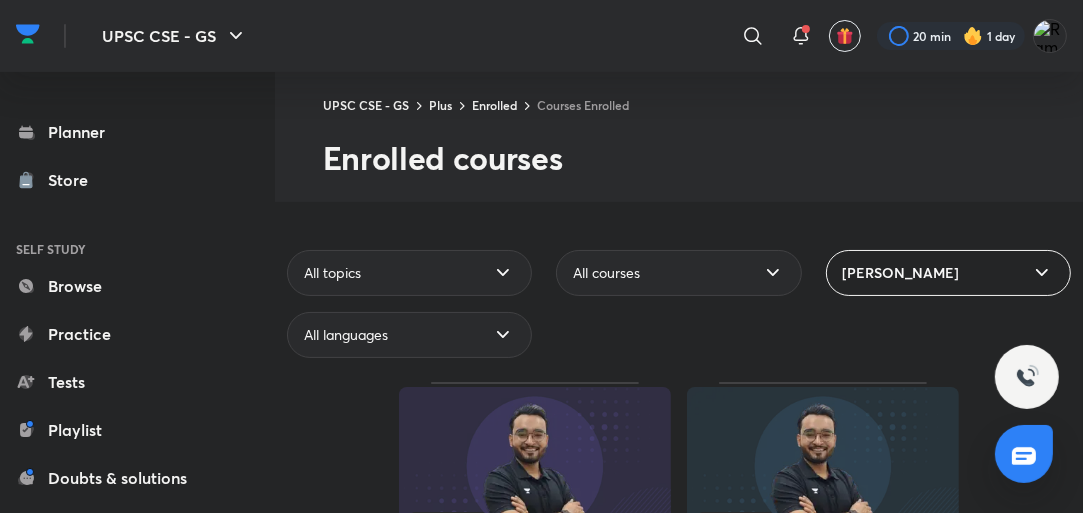 click on "[PERSON_NAME]" at bounding box center [901, 273] 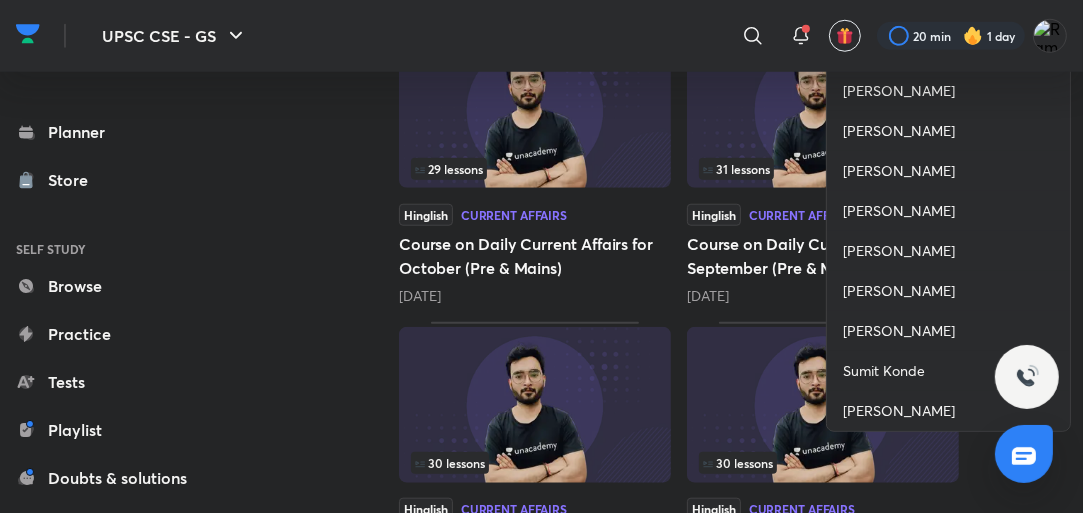 scroll, scrollTop: 1232, scrollLeft: 0, axis: vertical 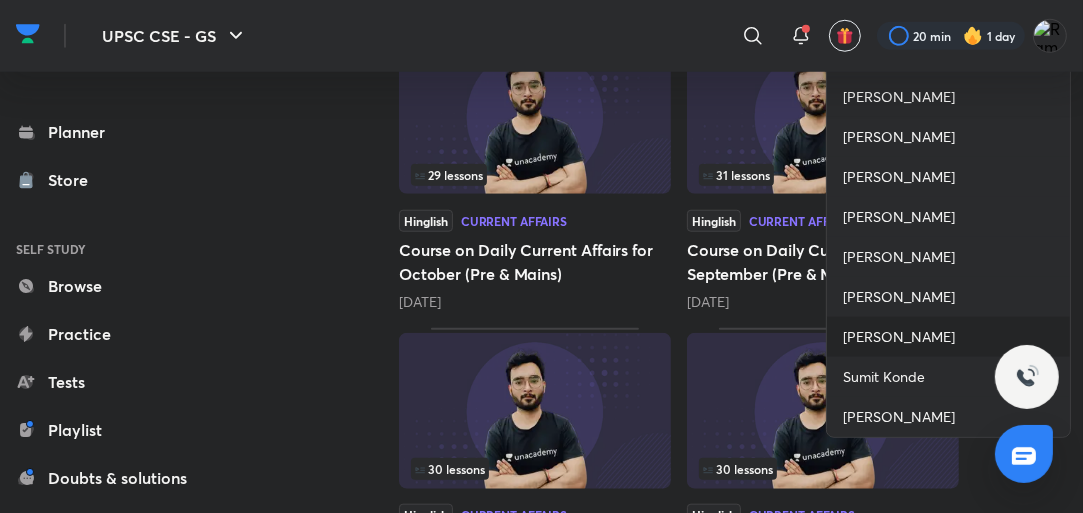 click on "[PERSON_NAME]" at bounding box center (899, 337) 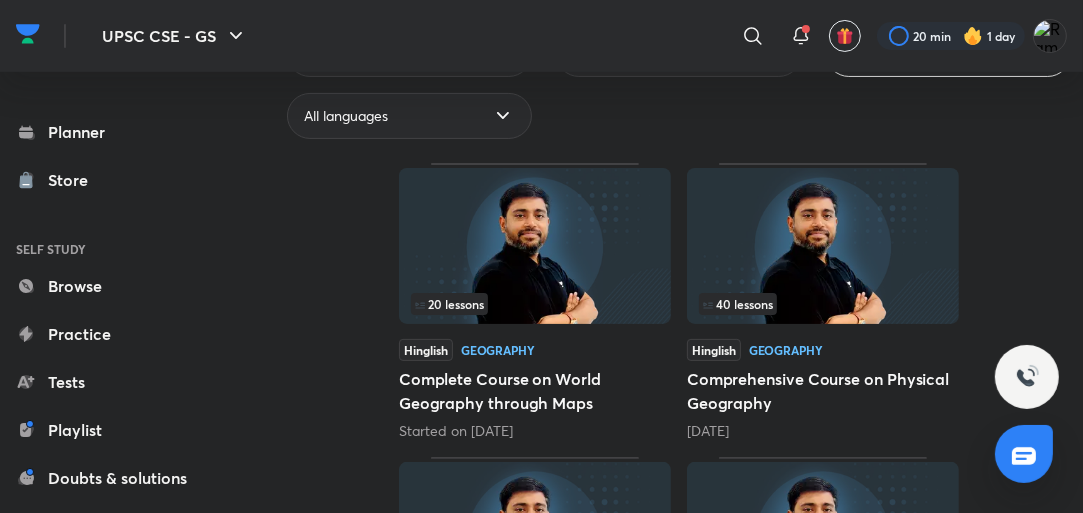 scroll, scrollTop: 224, scrollLeft: 0, axis: vertical 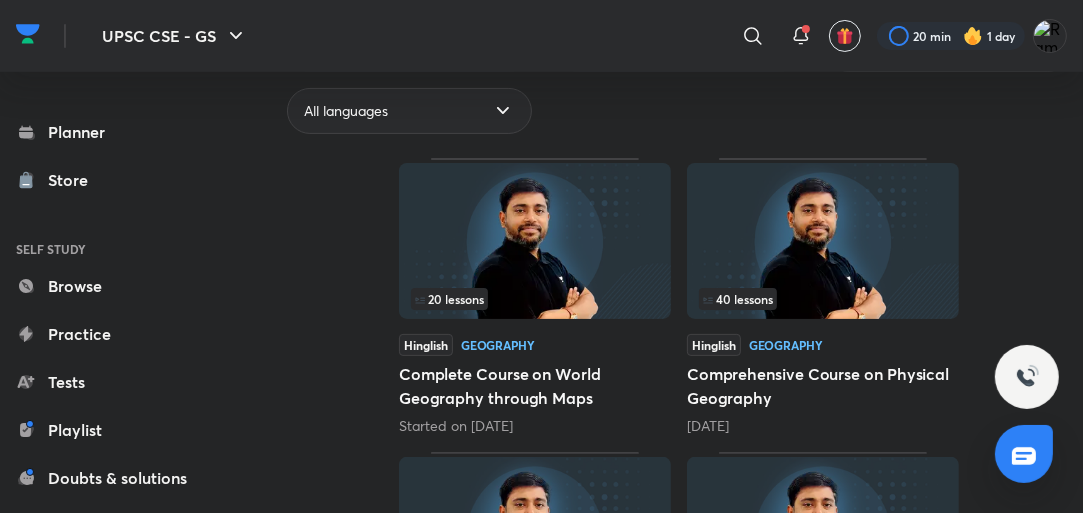 click at bounding box center (823, 241) 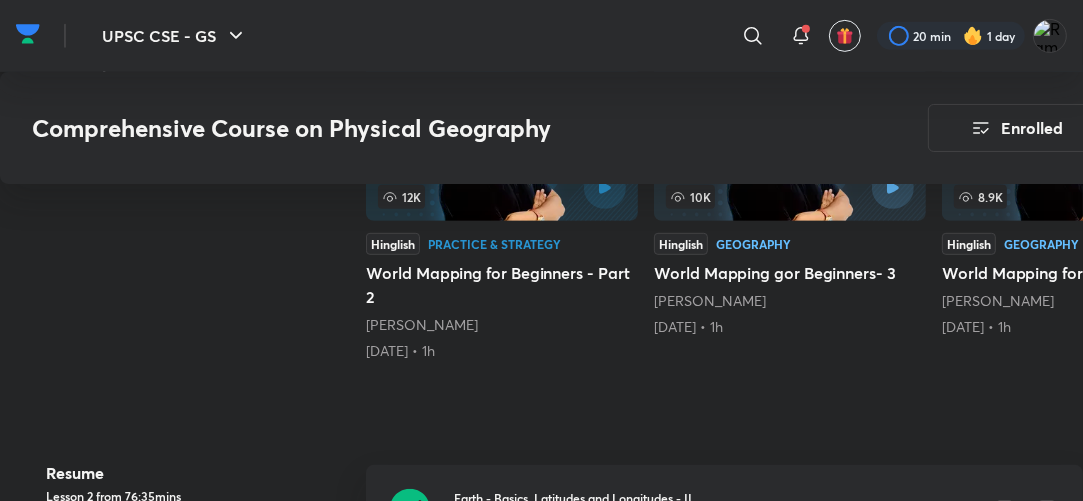 scroll, scrollTop: 696, scrollLeft: 0, axis: vertical 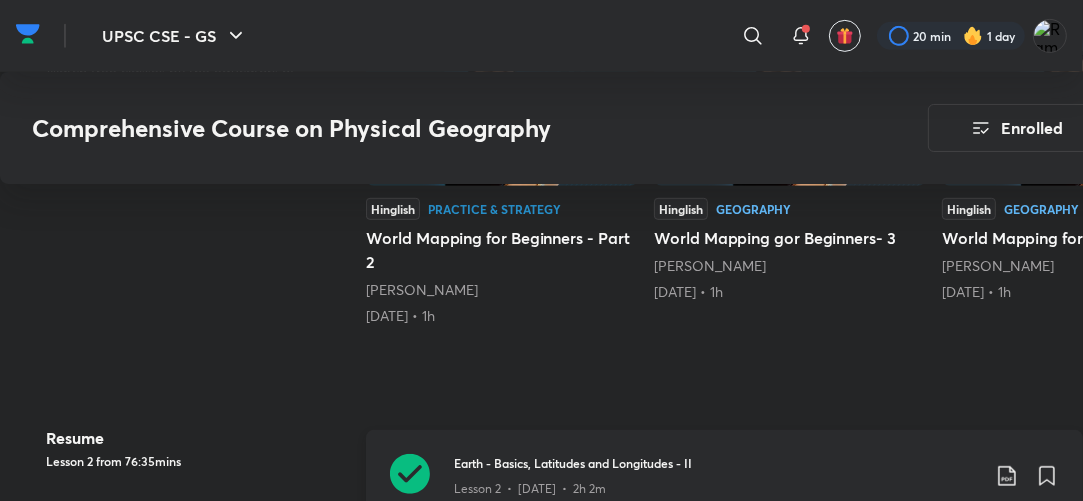 click on "Earth - Basics, Latitudes and Longitudes - II Lesson 2  •  [DATE]  •  2h 2m" at bounding box center (724, 476) 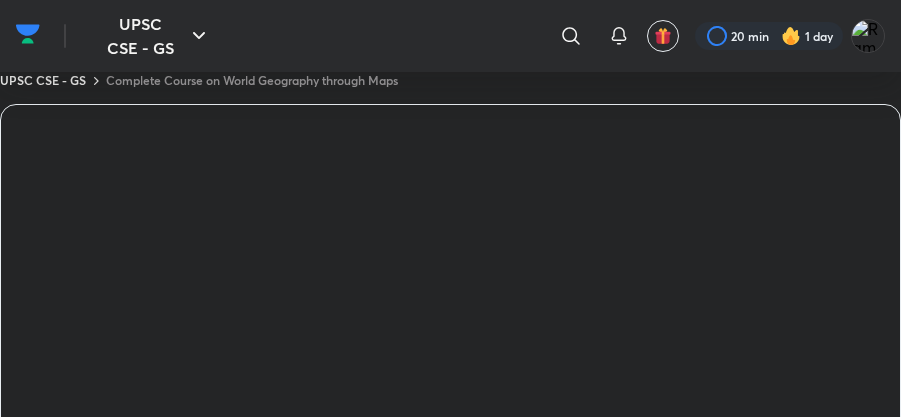scroll, scrollTop: 0, scrollLeft: 0, axis: both 